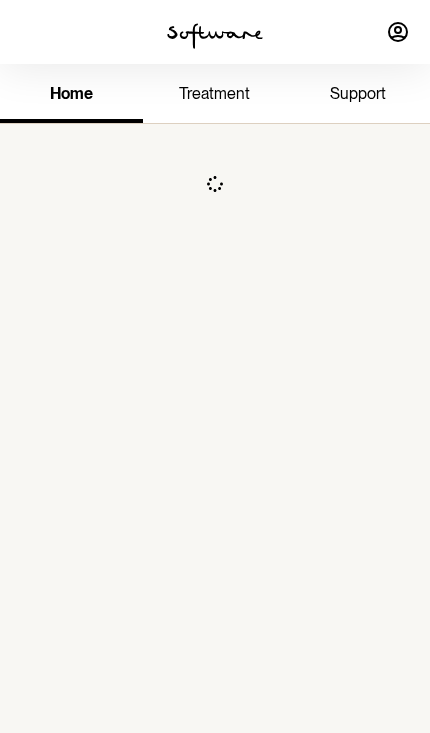 scroll, scrollTop: 0, scrollLeft: 0, axis: both 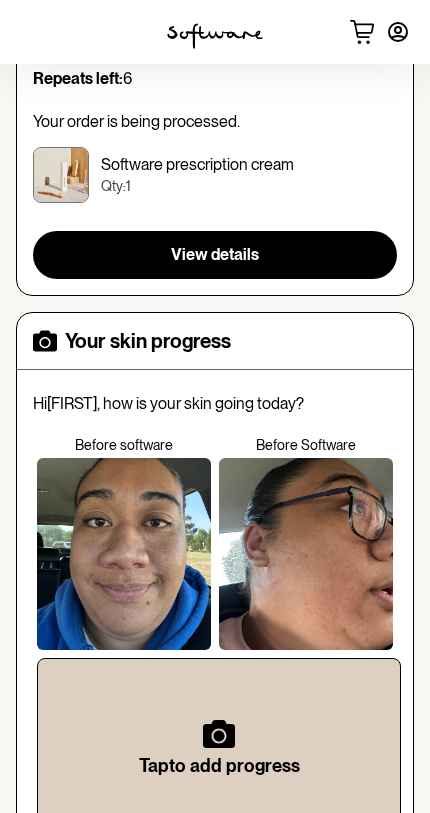click on "View details" at bounding box center [215, 255] 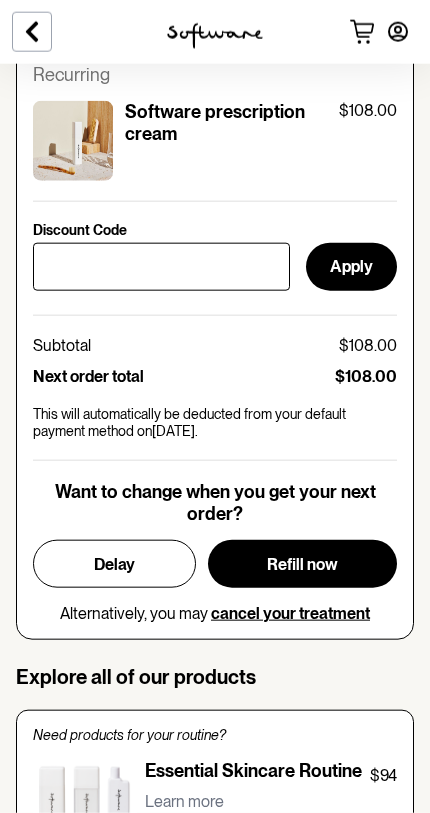 scroll, scrollTop: 833, scrollLeft: 0, axis: vertical 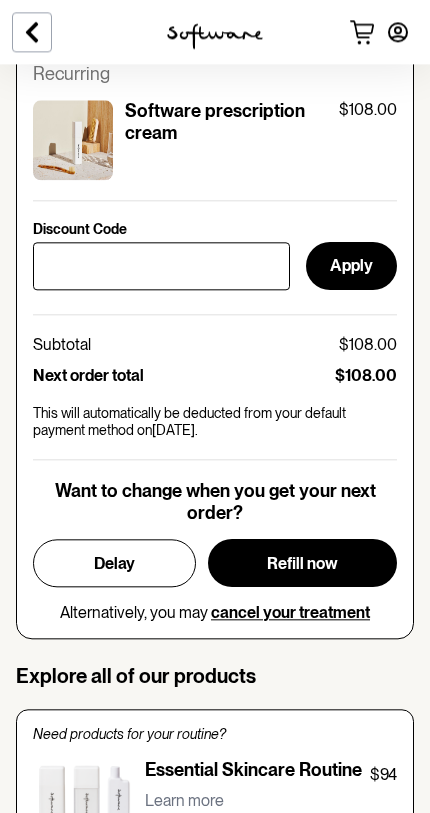 click on "Refill now" at bounding box center [302, 563] 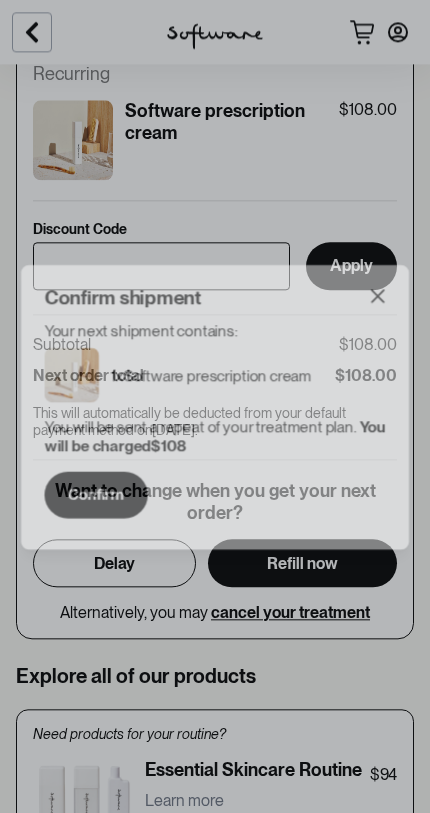scroll, scrollTop: 833, scrollLeft: 0, axis: vertical 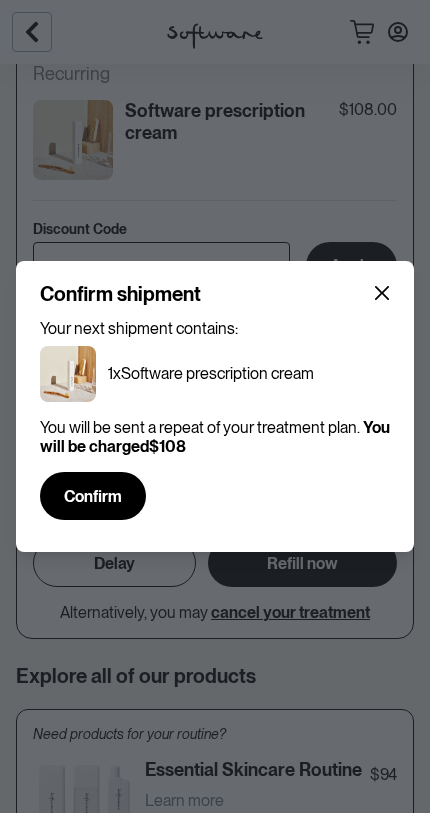 click on "Confirm" at bounding box center [93, 496] 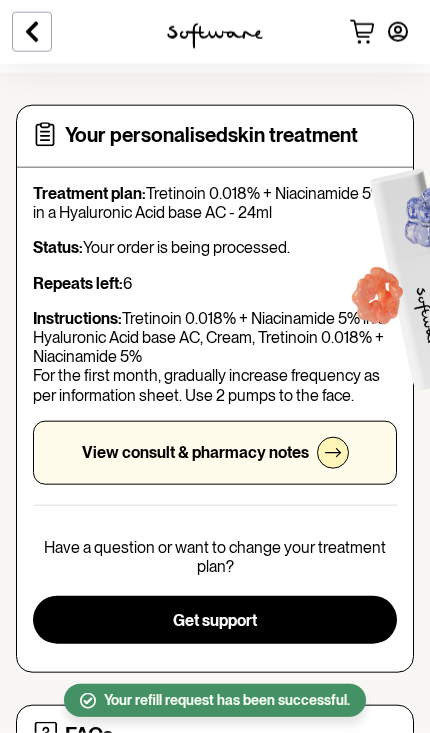 scroll, scrollTop: 0, scrollLeft: 0, axis: both 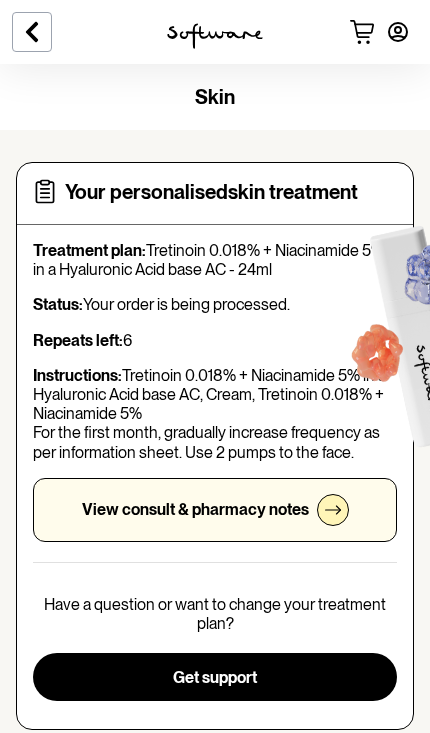 click 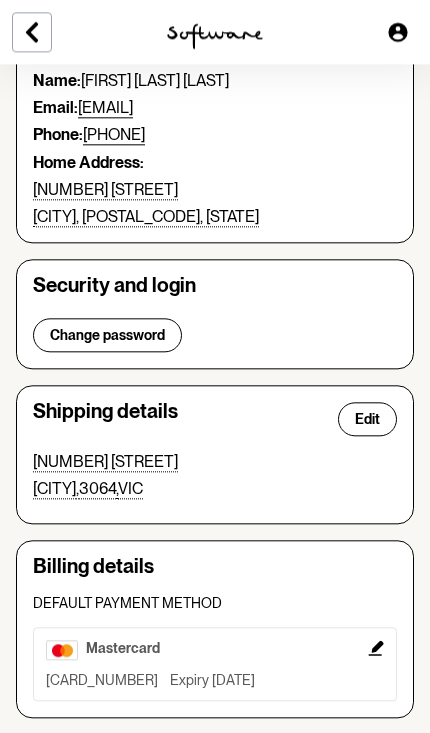 scroll, scrollTop: 0, scrollLeft: 0, axis: both 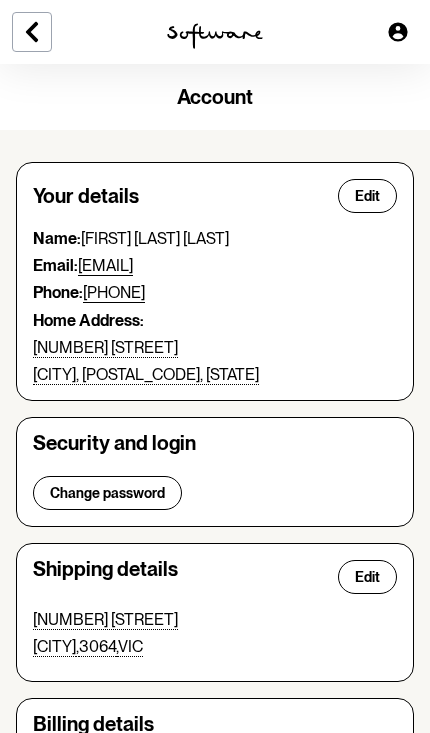 click at bounding box center [32, 32] 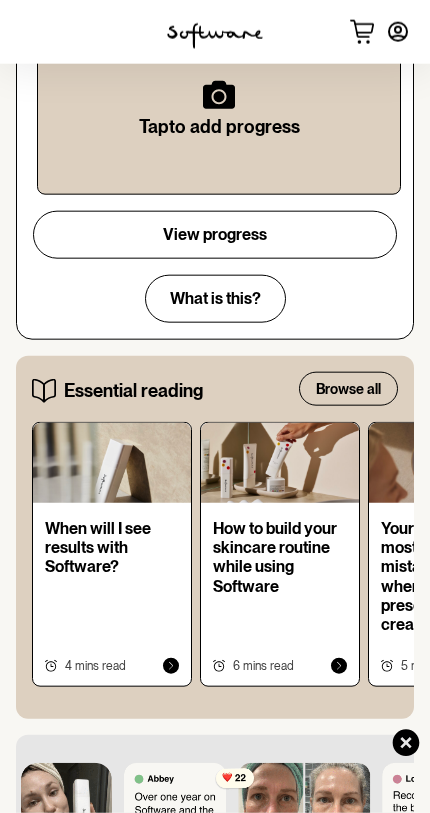scroll, scrollTop: 974, scrollLeft: 0, axis: vertical 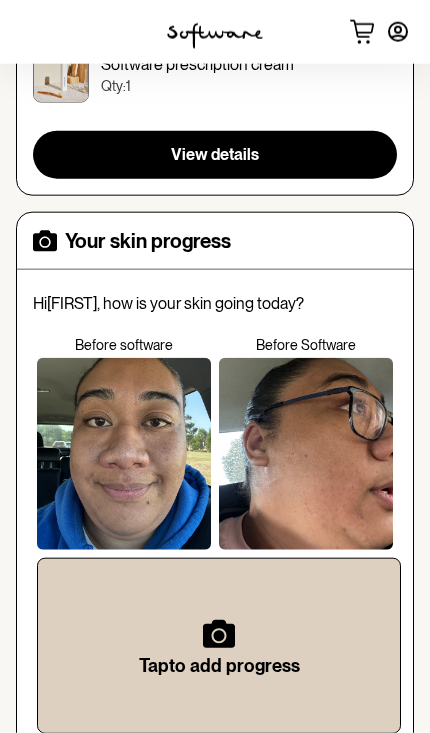 click on "View details" at bounding box center [215, 155] 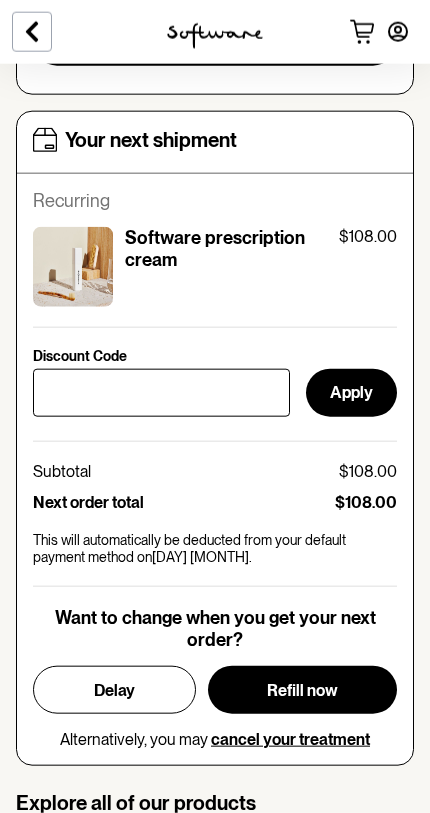 scroll, scrollTop: 725, scrollLeft: 0, axis: vertical 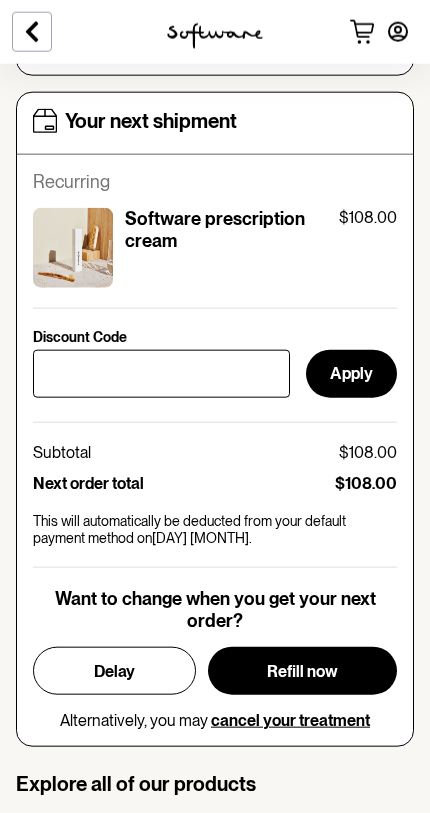 click on "Refill now" at bounding box center (302, 671) 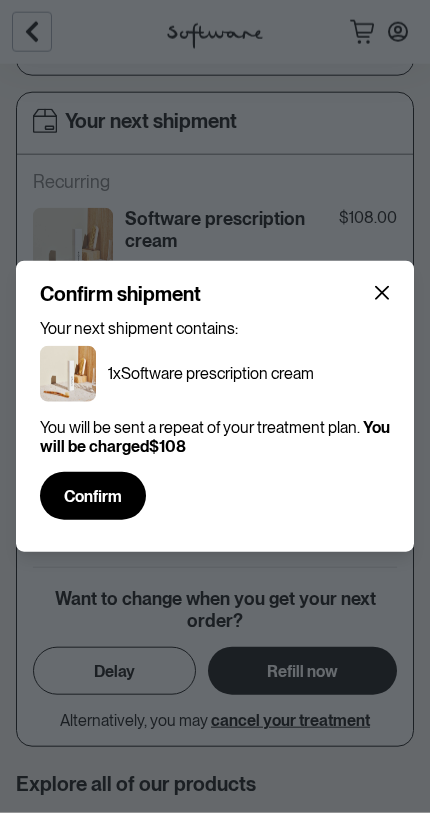 click on "Confirm" at bounding box center (93, 496) 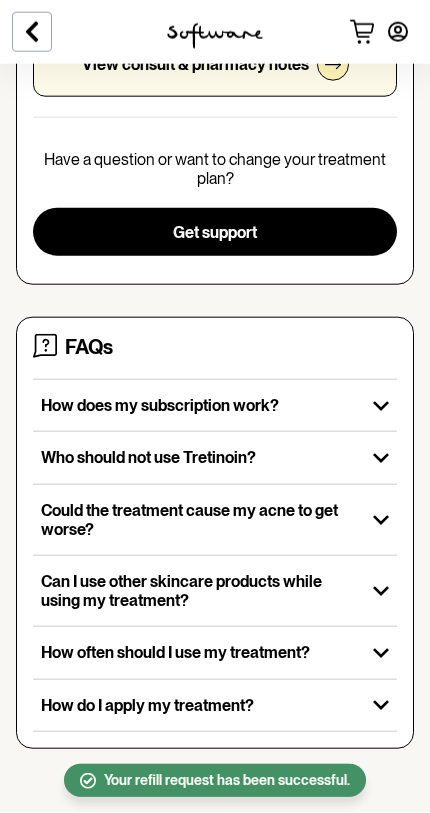 scroll, scrollTop: 440, scrollLeft: 0, axis: vertical 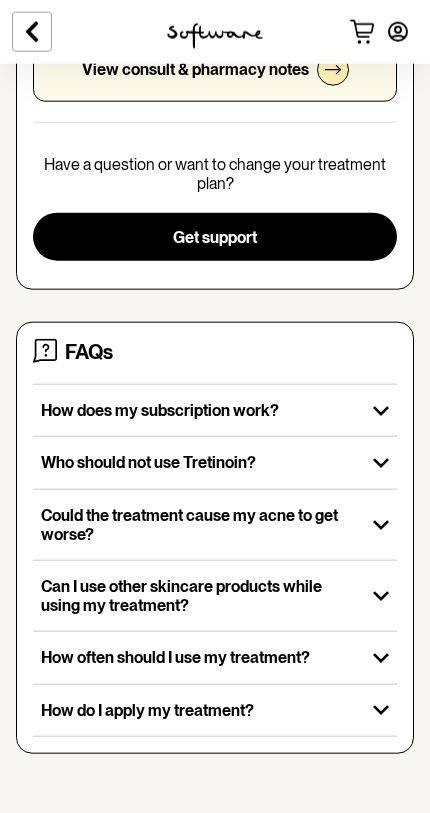 click on "Could the treatment cause my acne to get worse?" at bounding box center [199, 525] 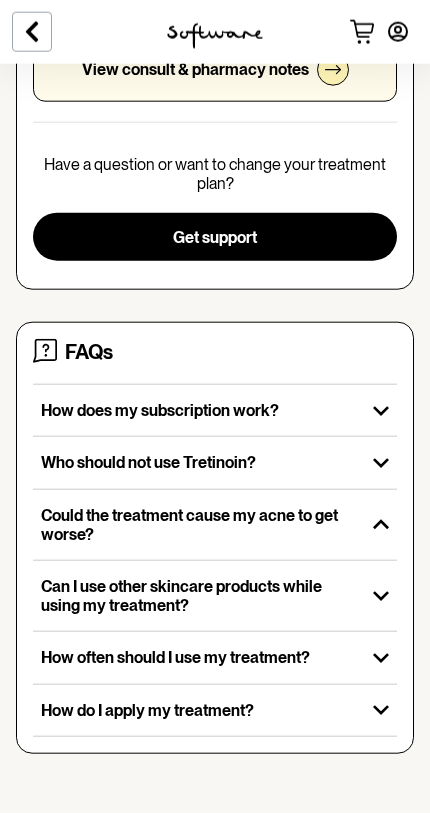 scroll, scrollTop: 441, scrollLeft: 0, axis: vertical 